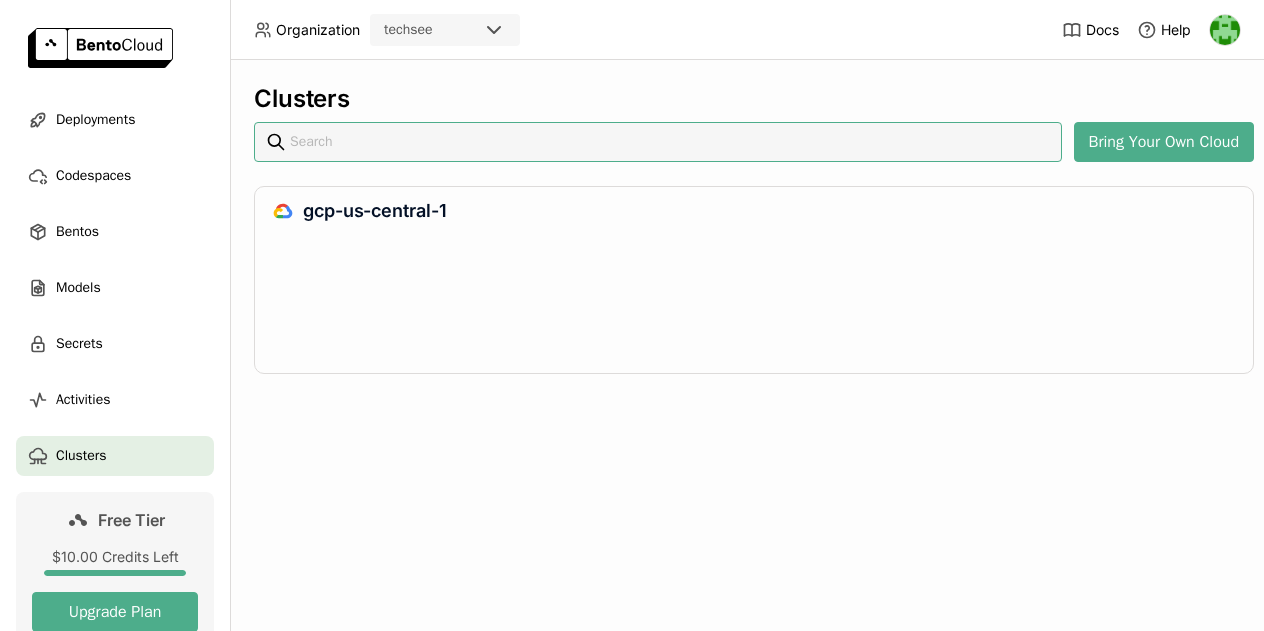 scroll, scrollTop: 0, scrollLeft: 0, axis: both 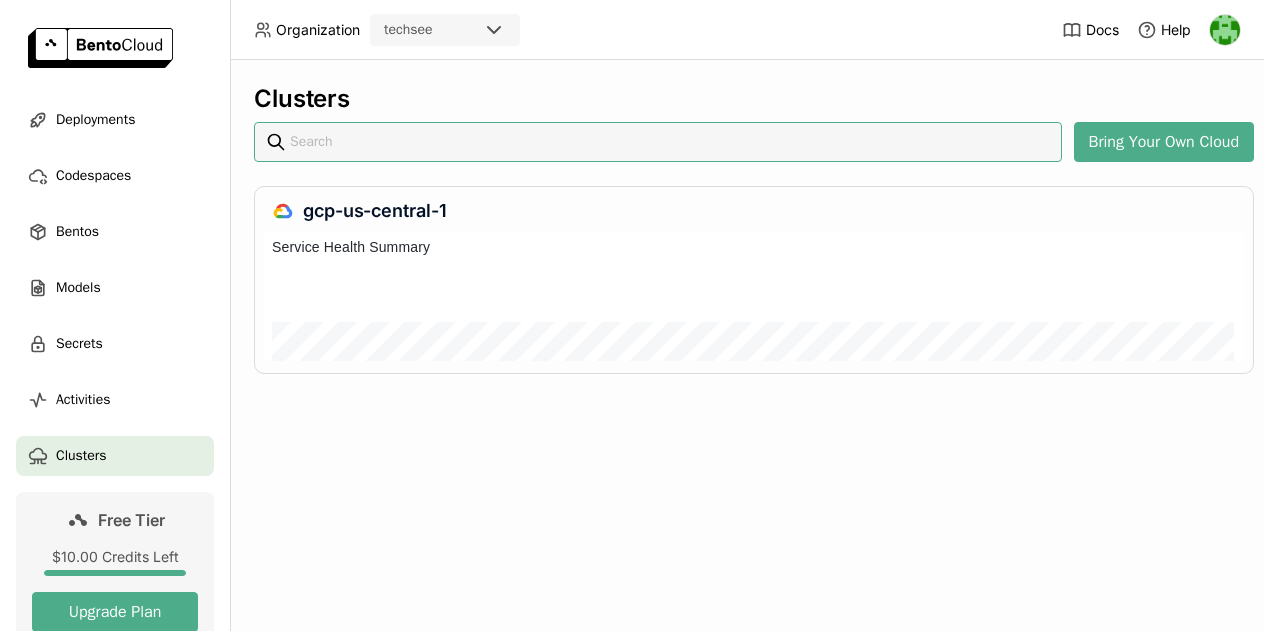 click on "gcp-us-central-1" at bounding box center (754, 280) 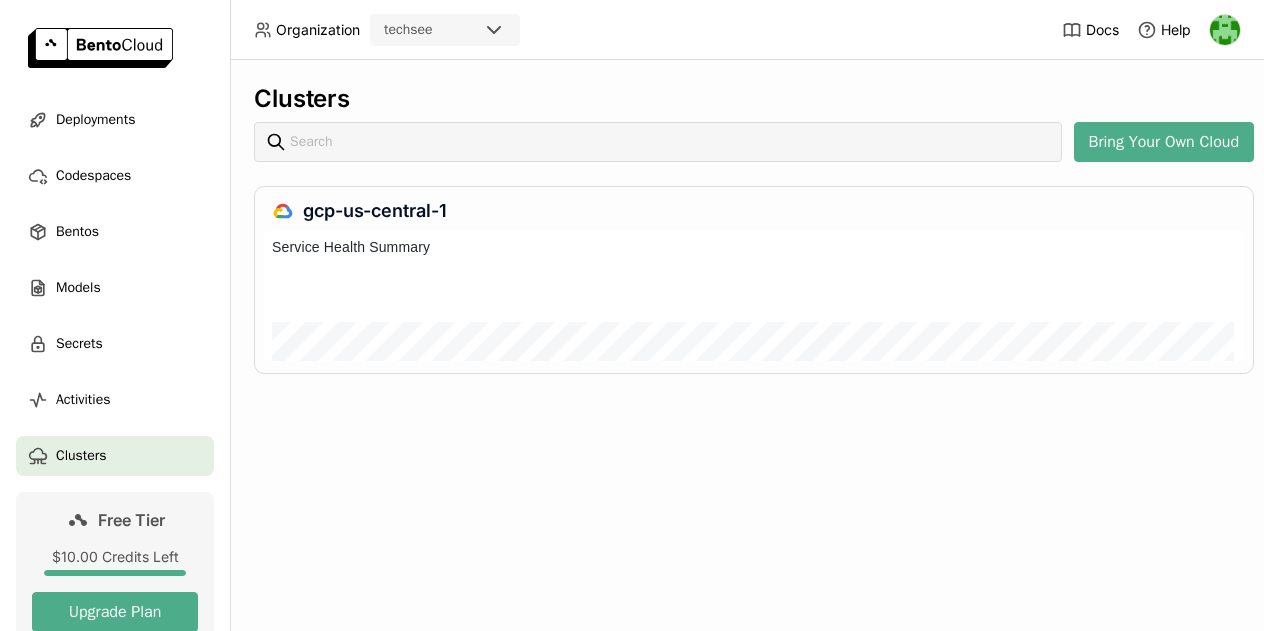 click on "gcp-us-central-1" at bounding box center (754, 211) 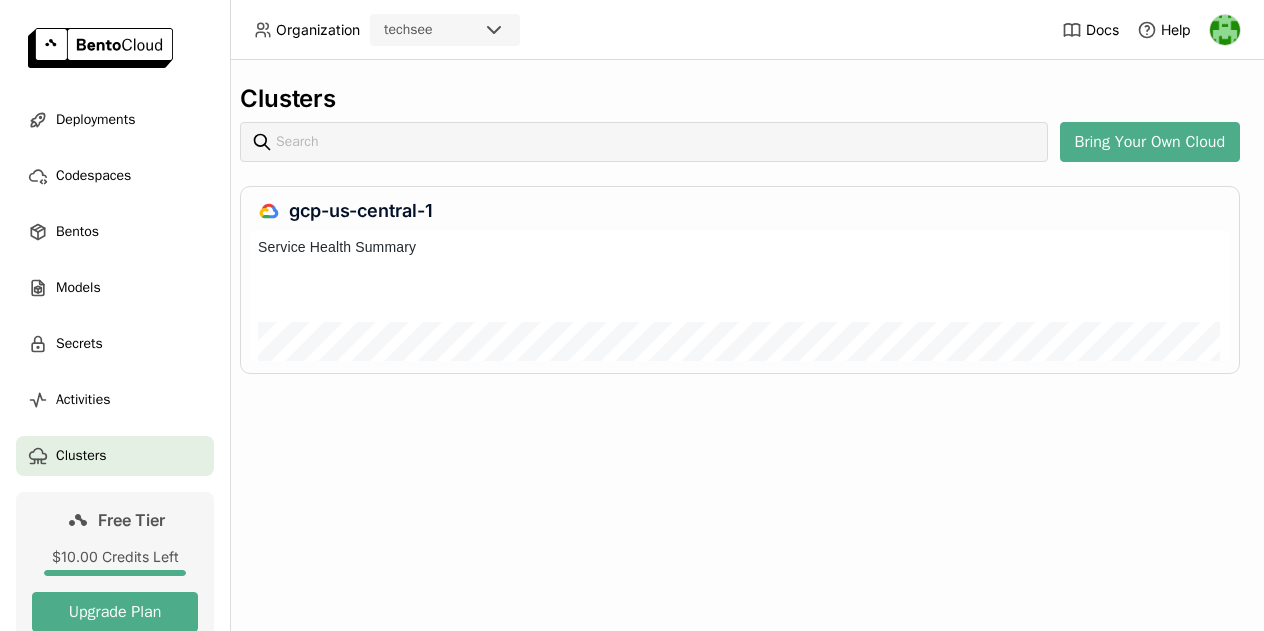 scroll, scrollTop: 0, scrollLeft: 0, axis: both 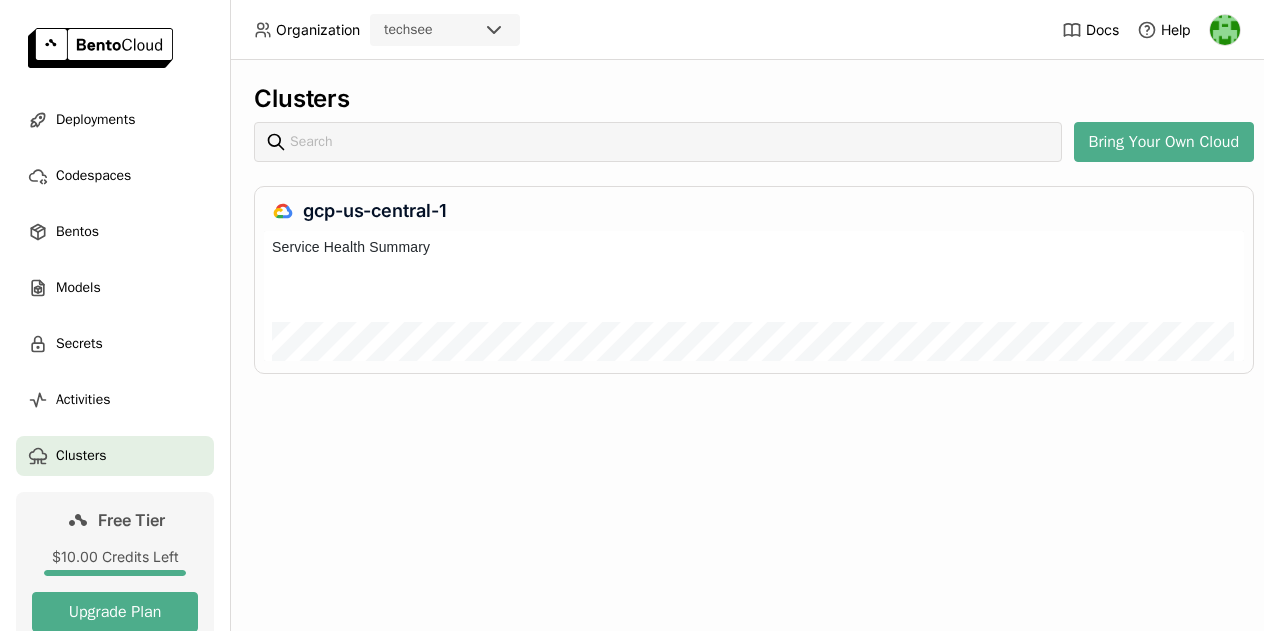 click on "gcp-us-central-1" at bounding box center [754, 211] 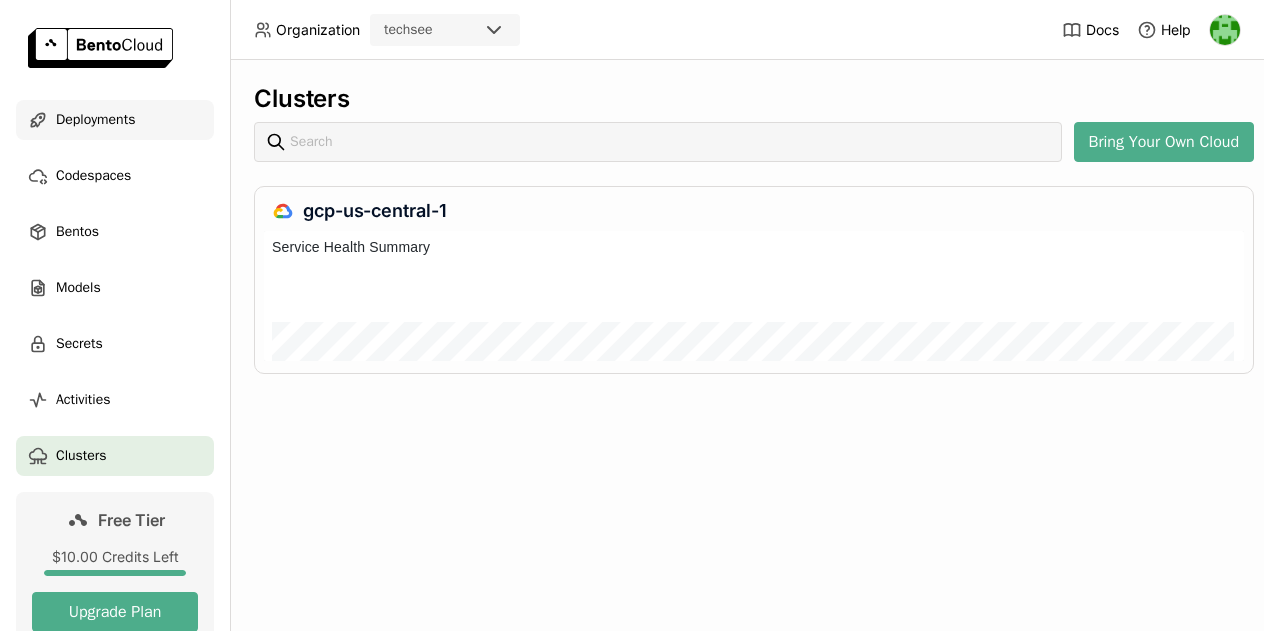 click on "Deployments" at bounding box center [115, 120] 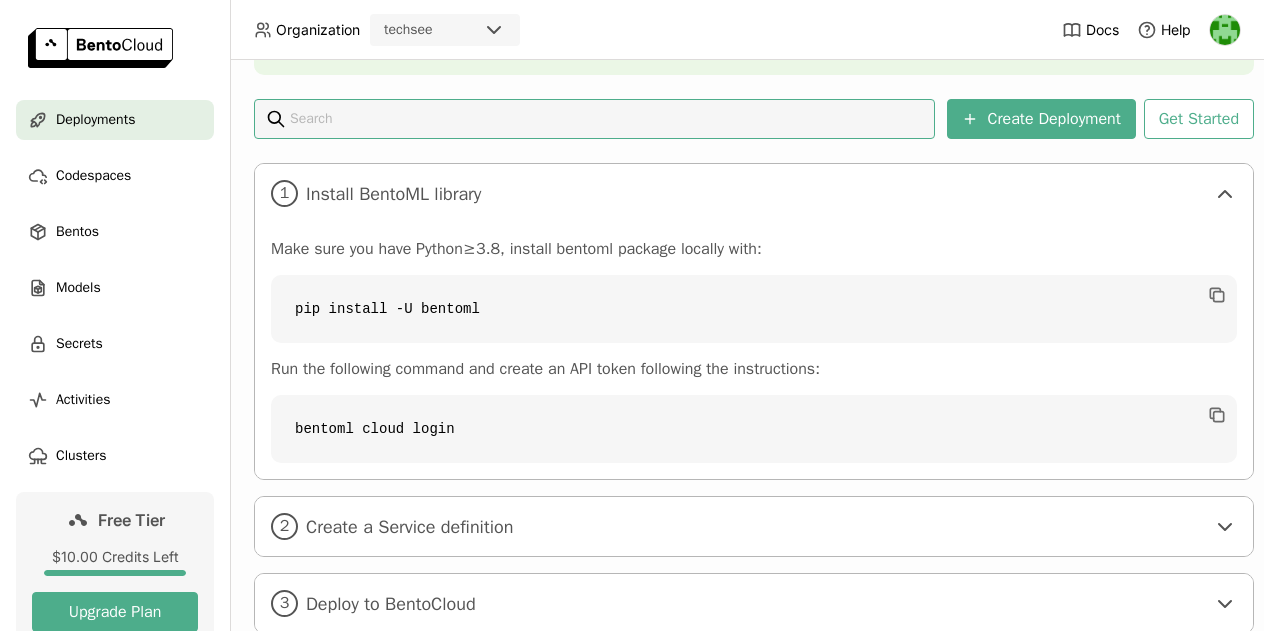 scroll, scrollTop: 318, scrollLeft: 0, axis: vertical 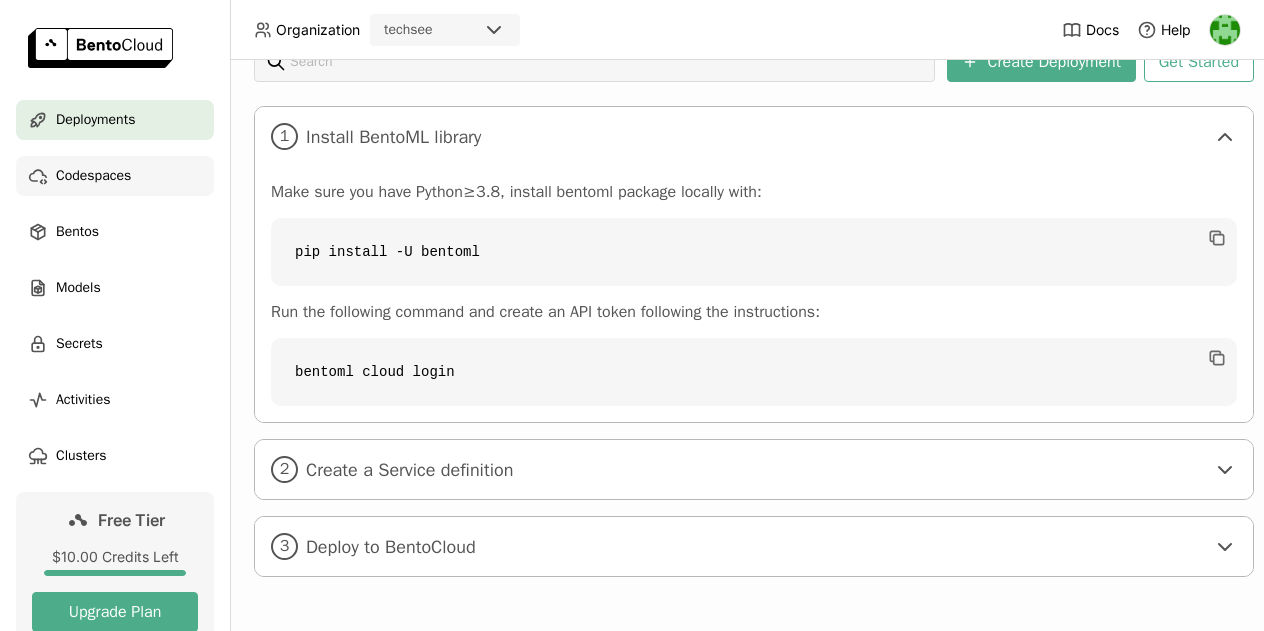 click on "Codespaces" at bounding box center (115, 176) 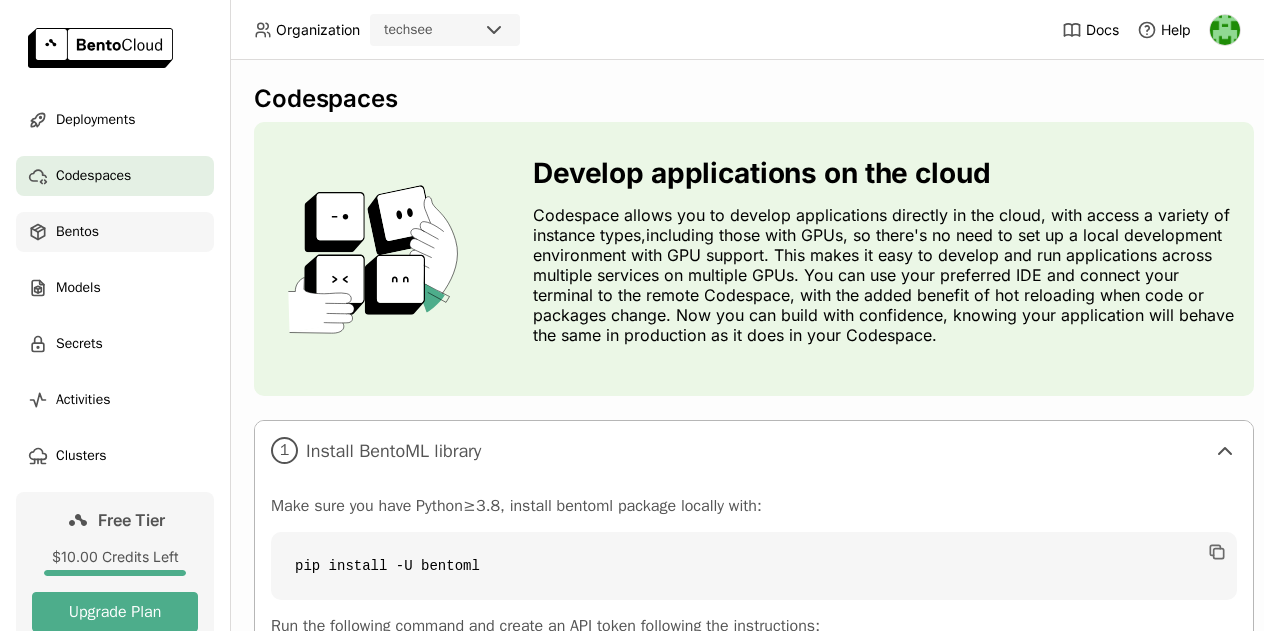 click on "Bentos" at bounding box center [115, 232] 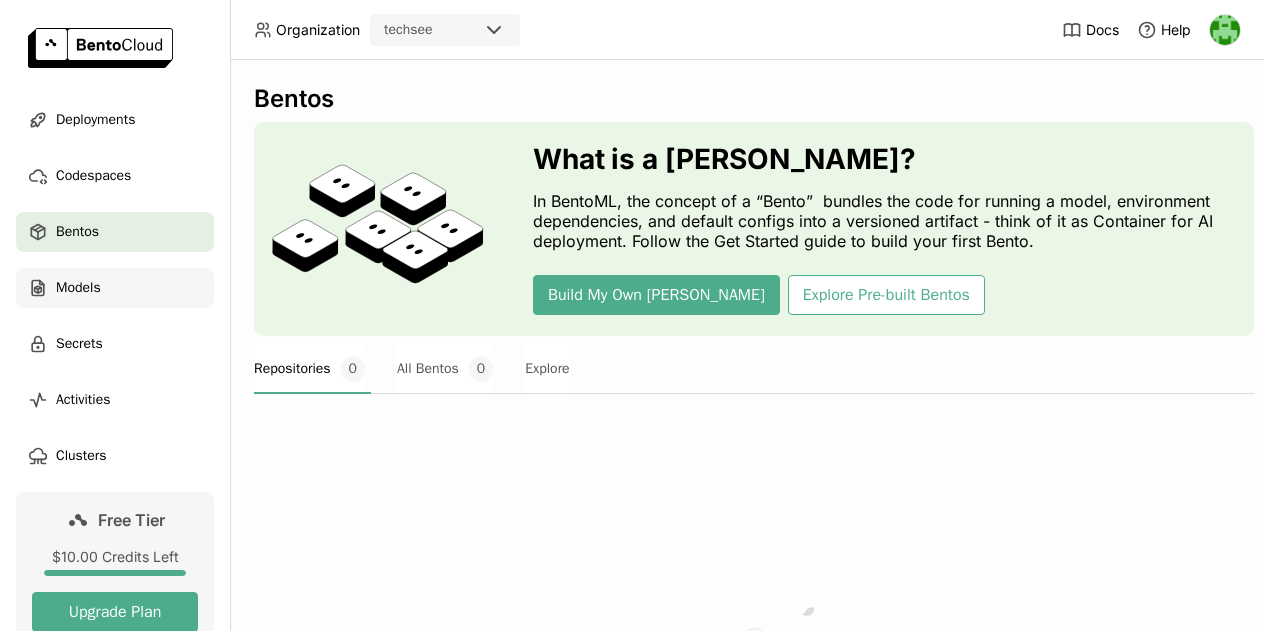 click on "Models" at bounding box center (115, 288) 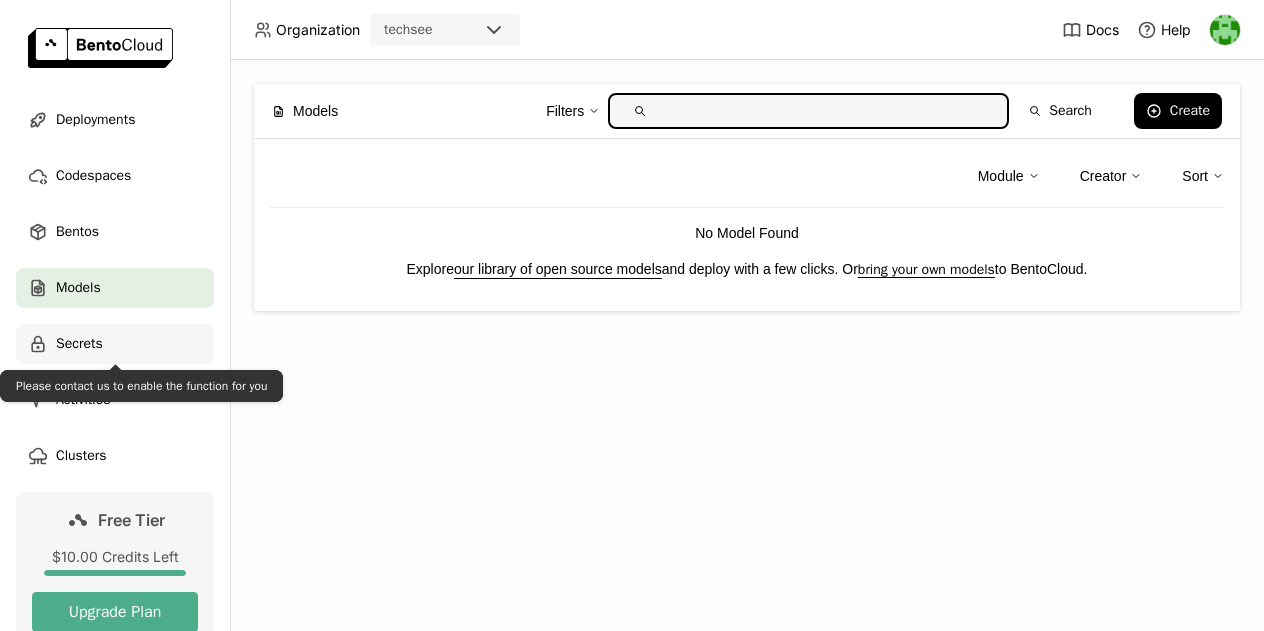 click on "Secrets" at bounding box center (115, 344) 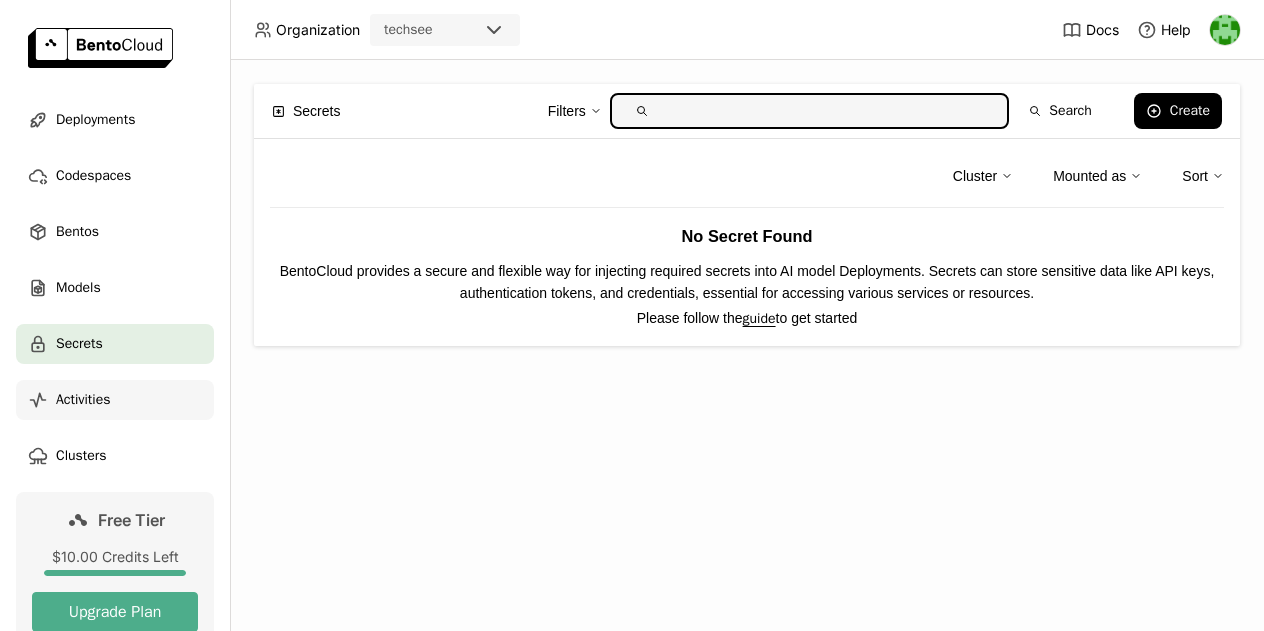 click on "Activities" at bounding box center [83, 400] 